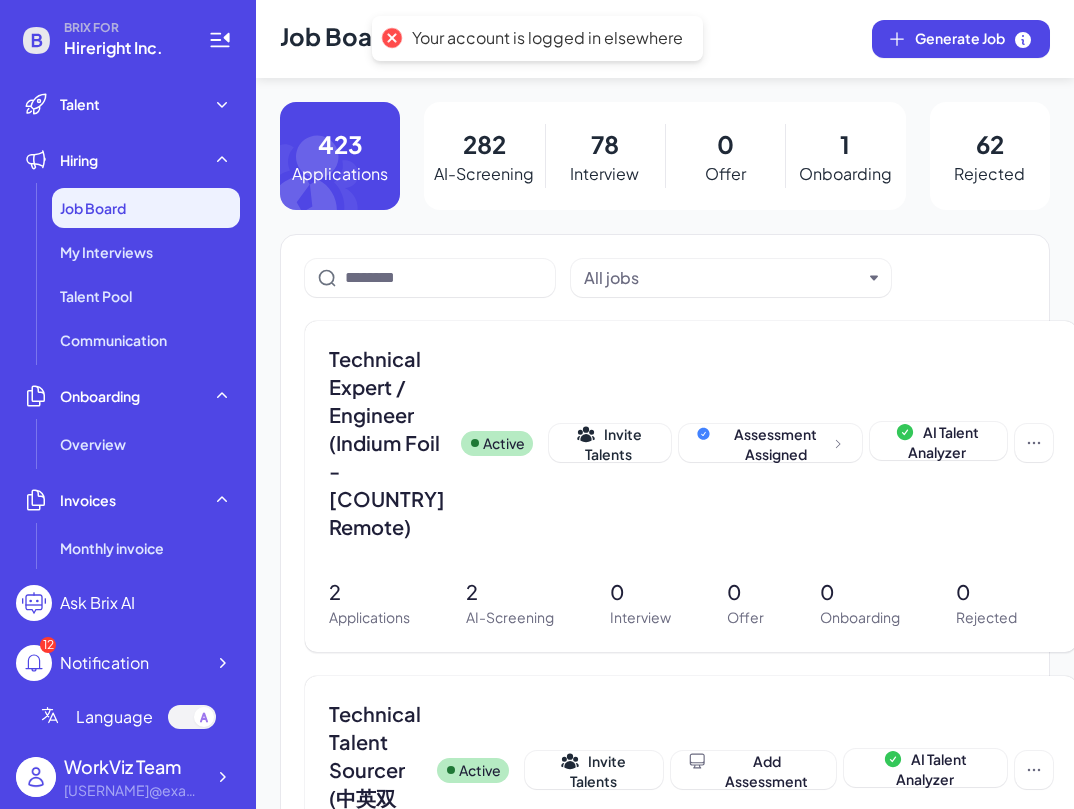 scroll, scrollTop: 0, scrollLeft: 0, axis: both 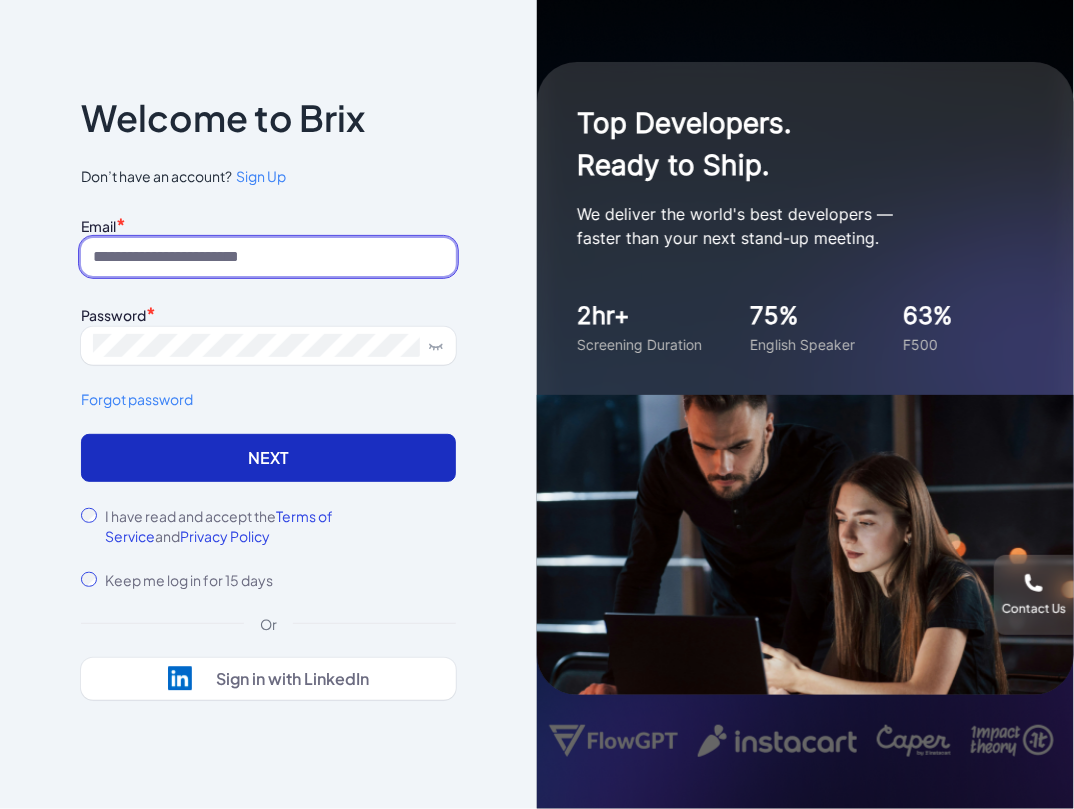 type on "**********" 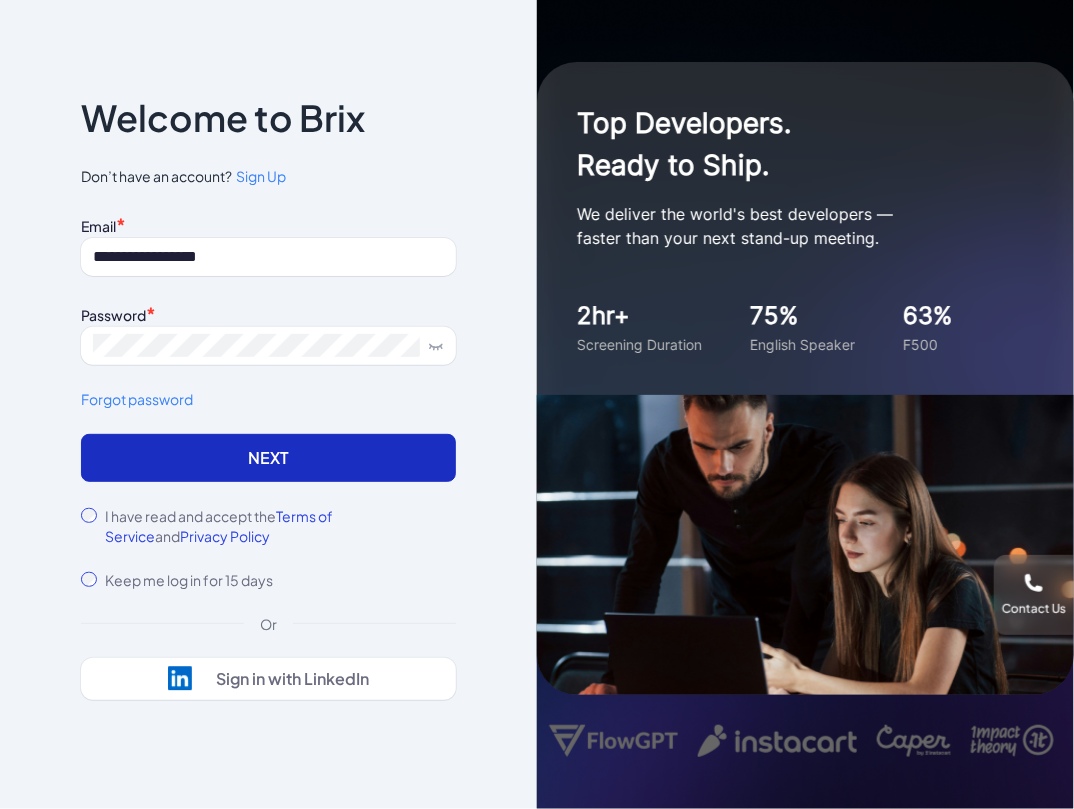 click on "Next" at bounding box center [268, 458] 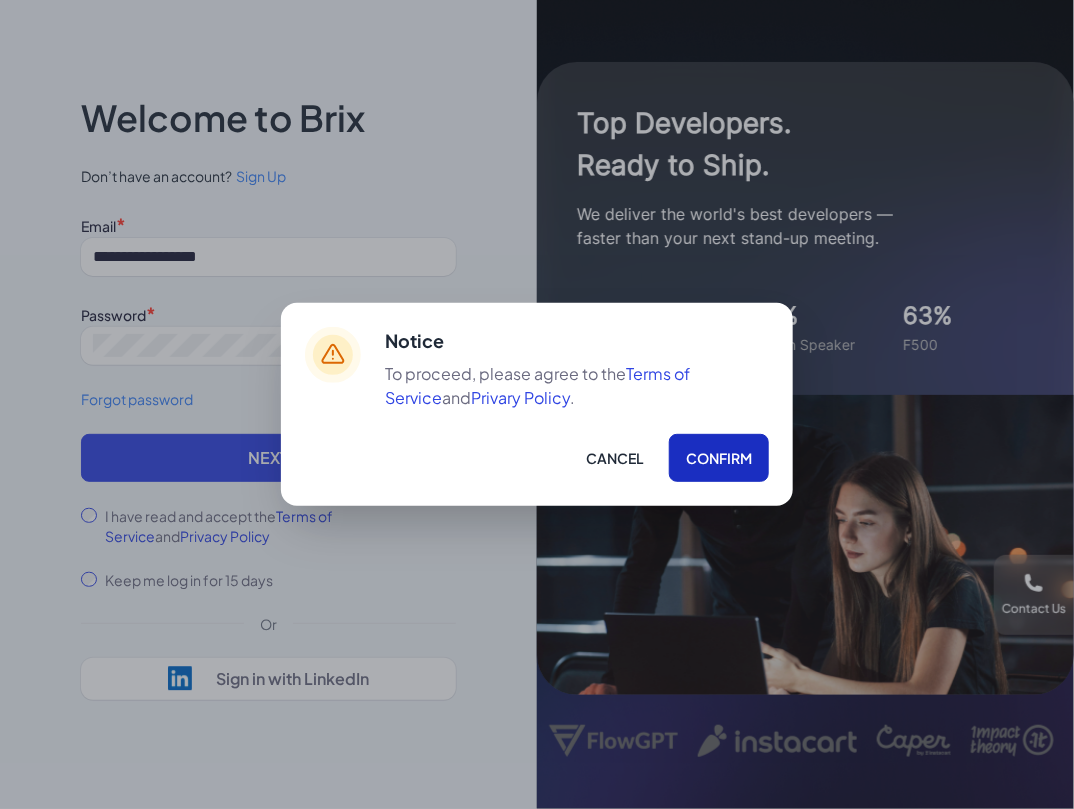 click on "Confirm" at bounding box center [719, 458] 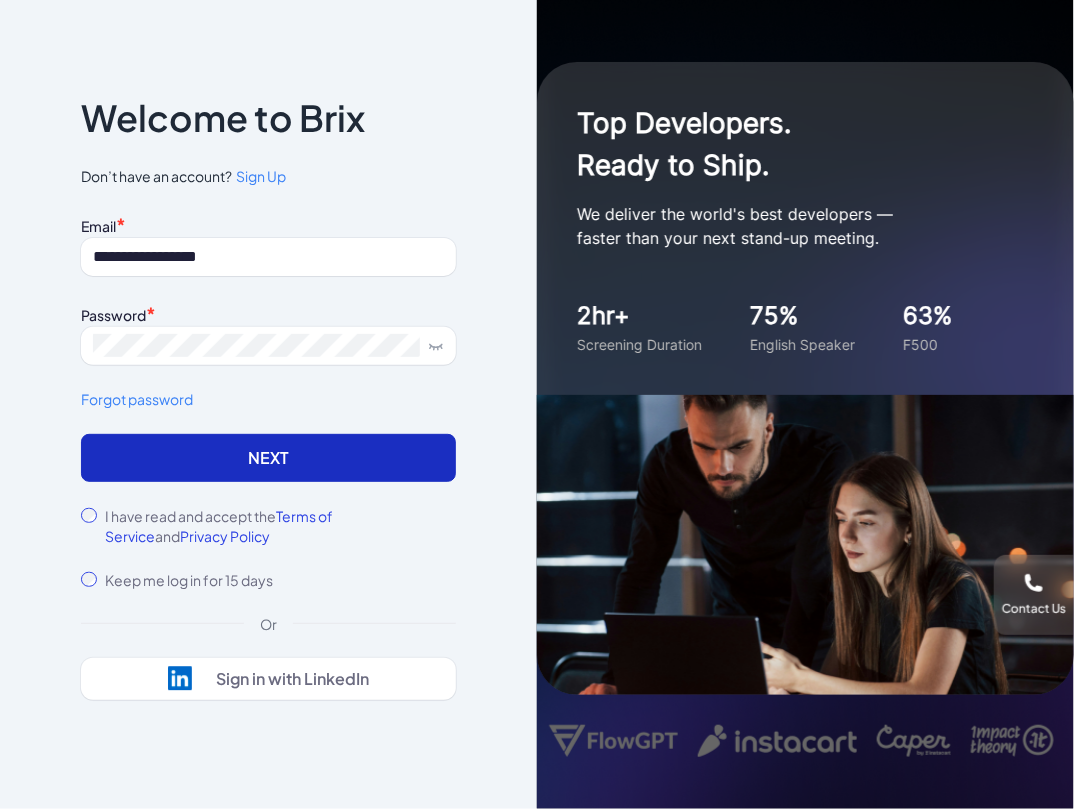 click on "Next" at bounding box center [268, 458] 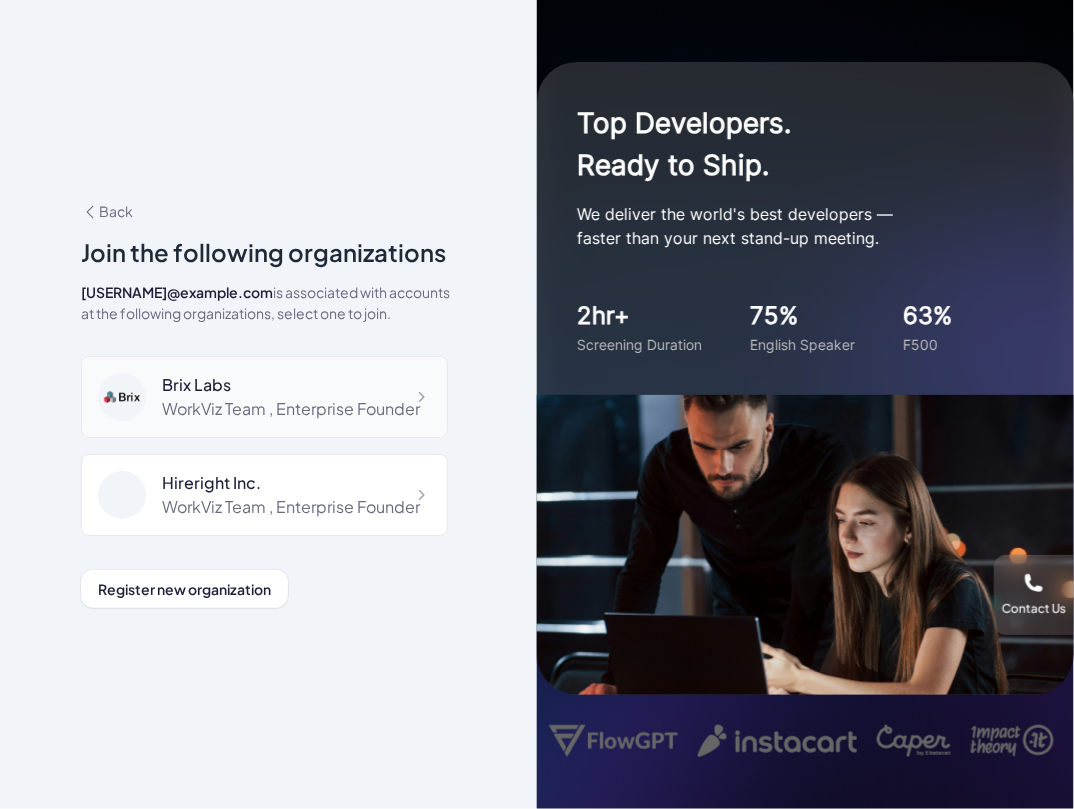click on "Brix Labs" at bounding box center (291, 385) 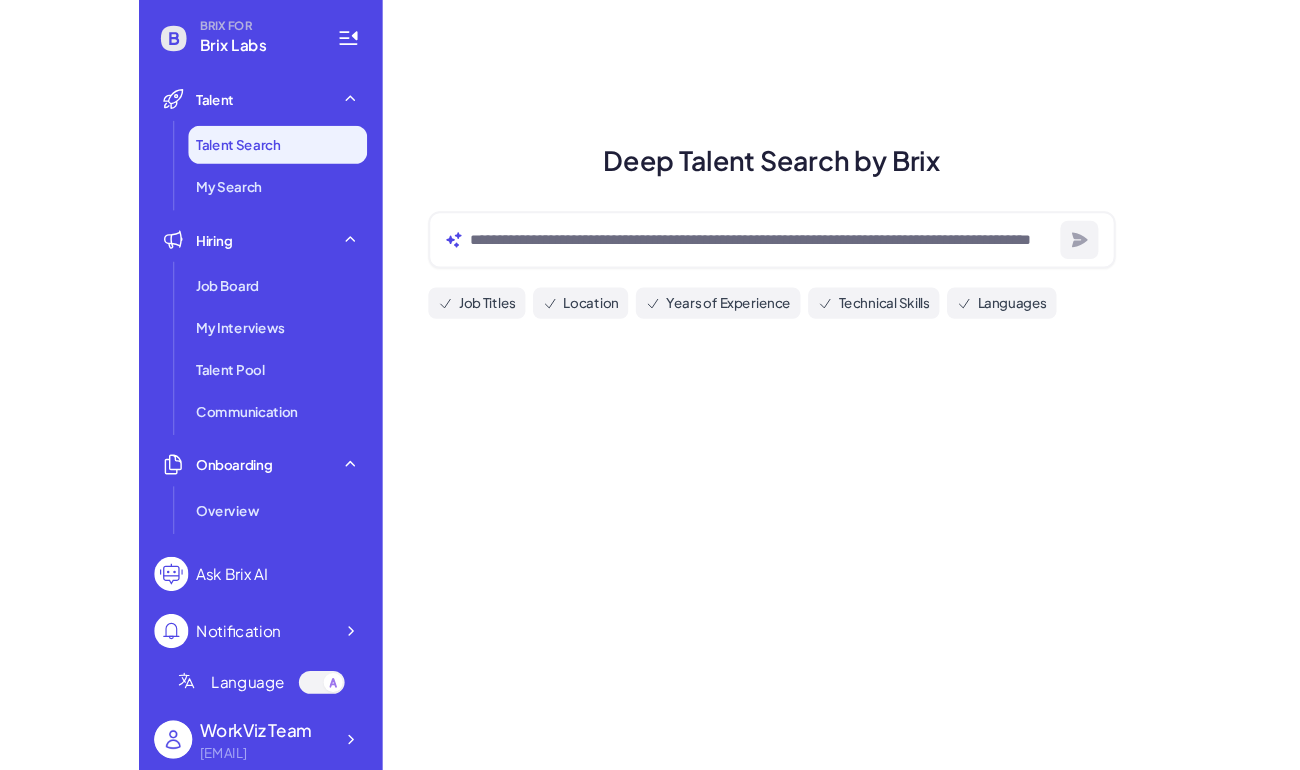 scroll, scrollTop: 0, scrollLeft: 0, axis: both 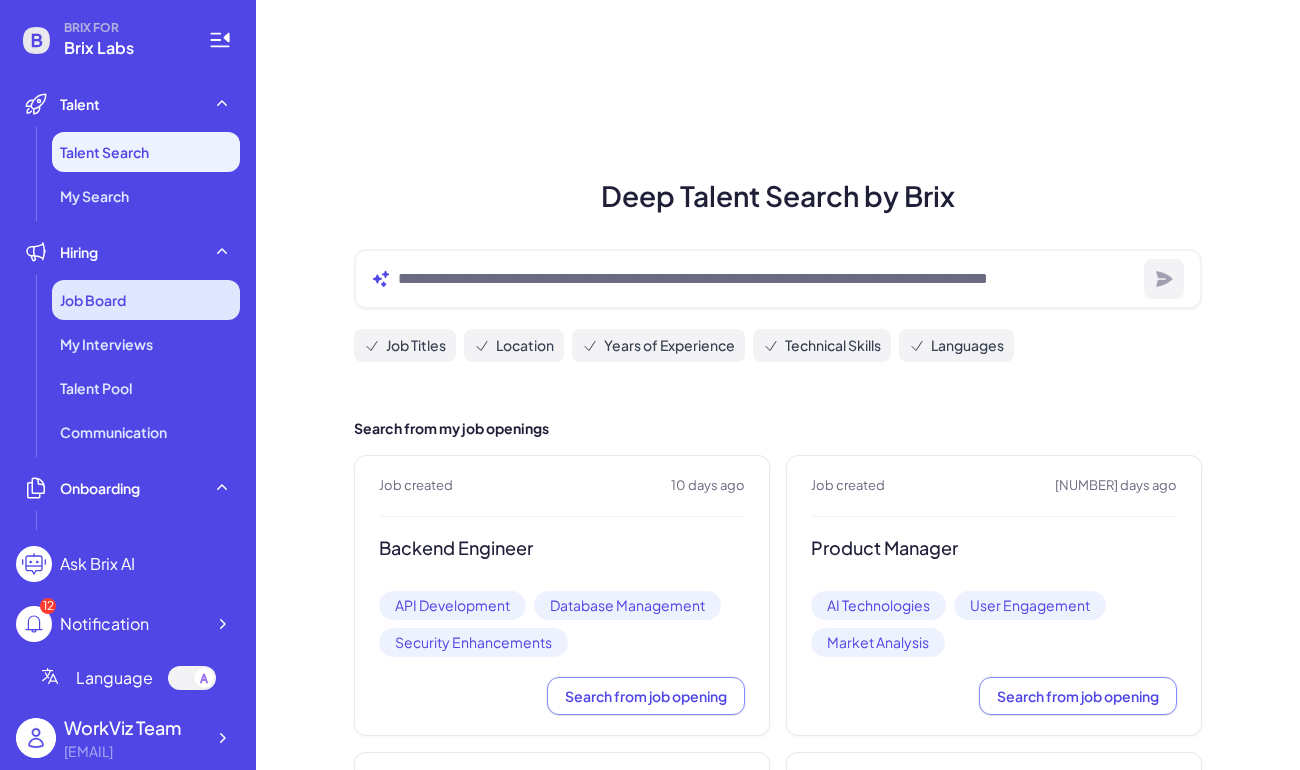 click on "Job Board" at bounding box center [146, 300] 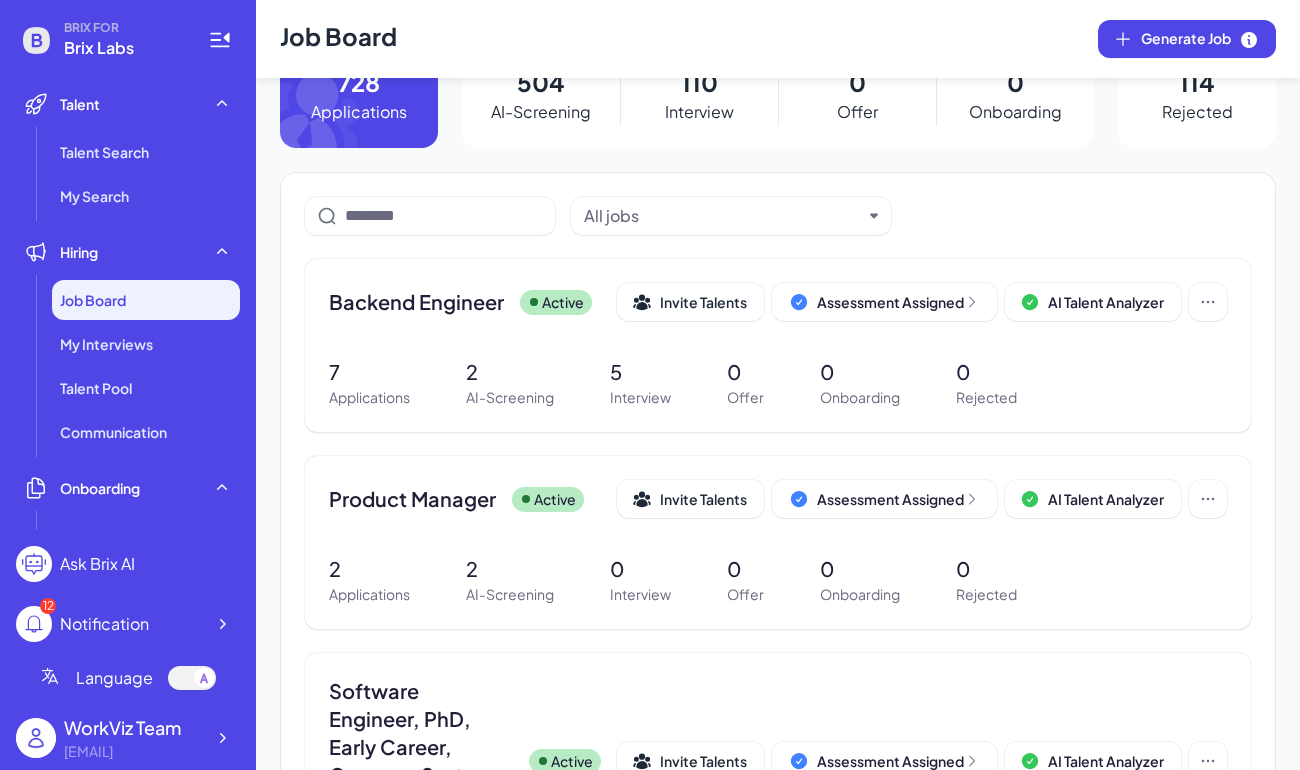 scroll, scrollTop: 70, scrollLeft: 0, axis: vertical 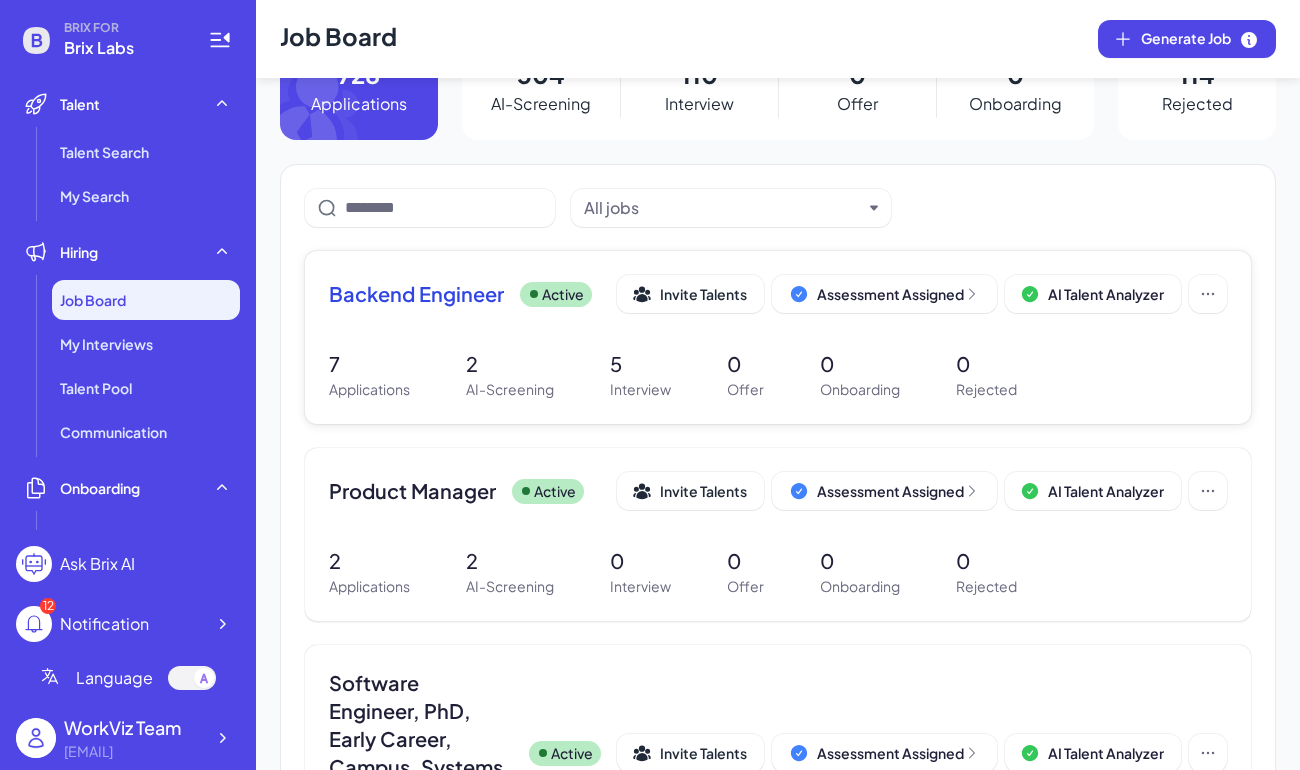 click on "Backend Engineer" at bounding box center [416, 294] 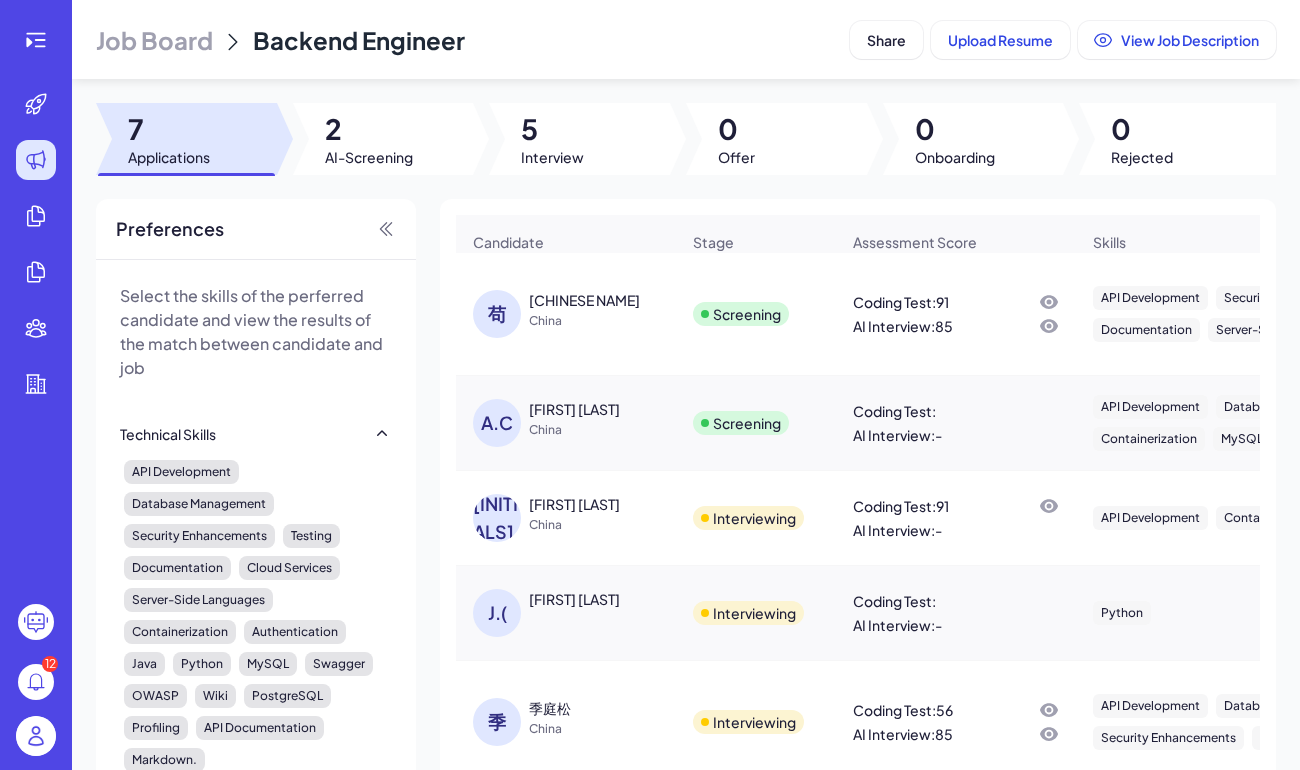 click on "[CHINESE NAME]" at bounding box center (584, 300) 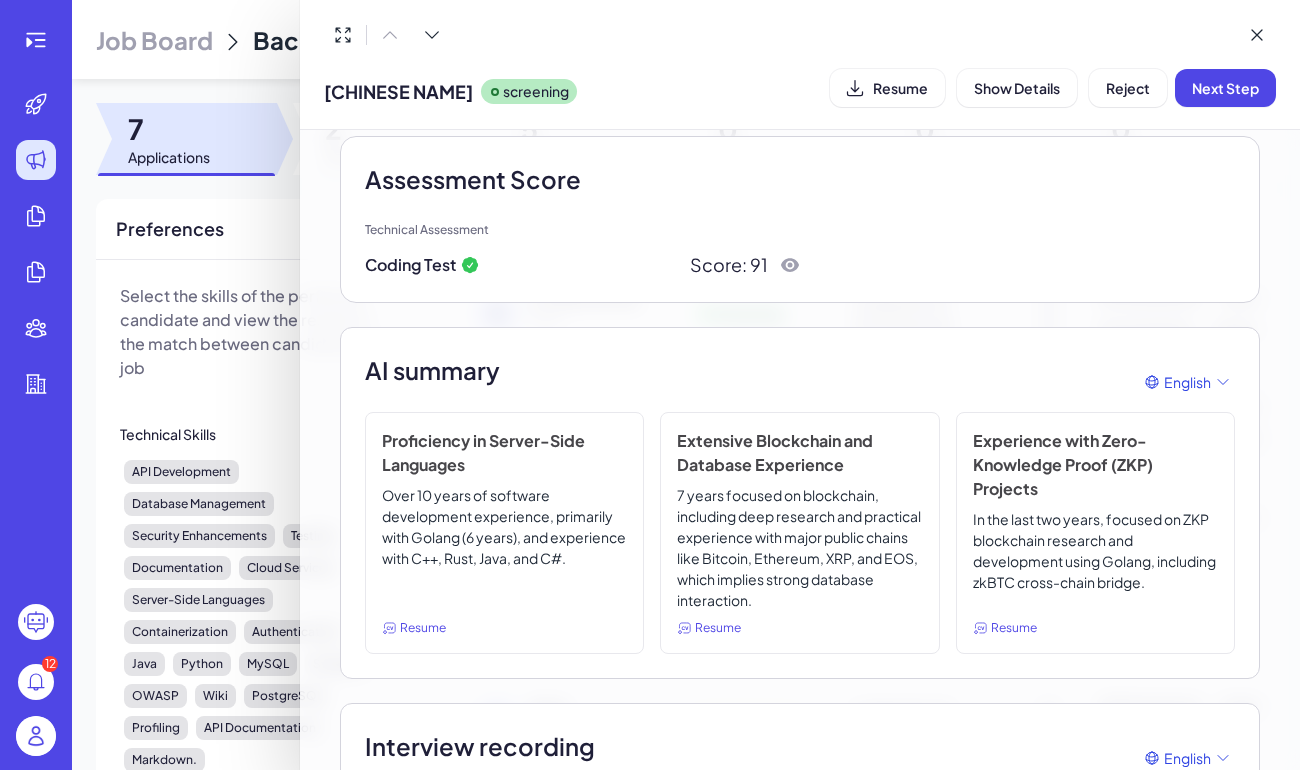 scroll, scrollTop: 123, scrollLeft: 0, axis: vertical 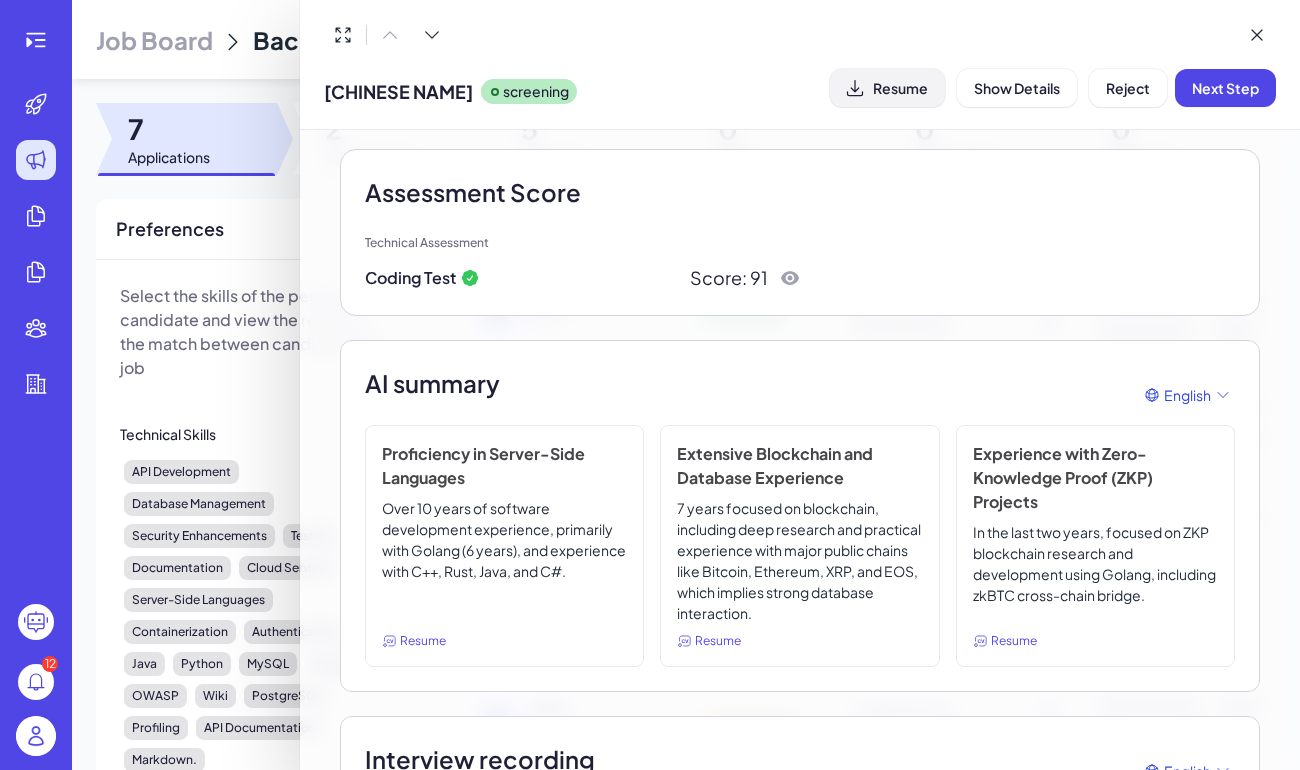 click on "Resume" at bounding box center [900, 88] 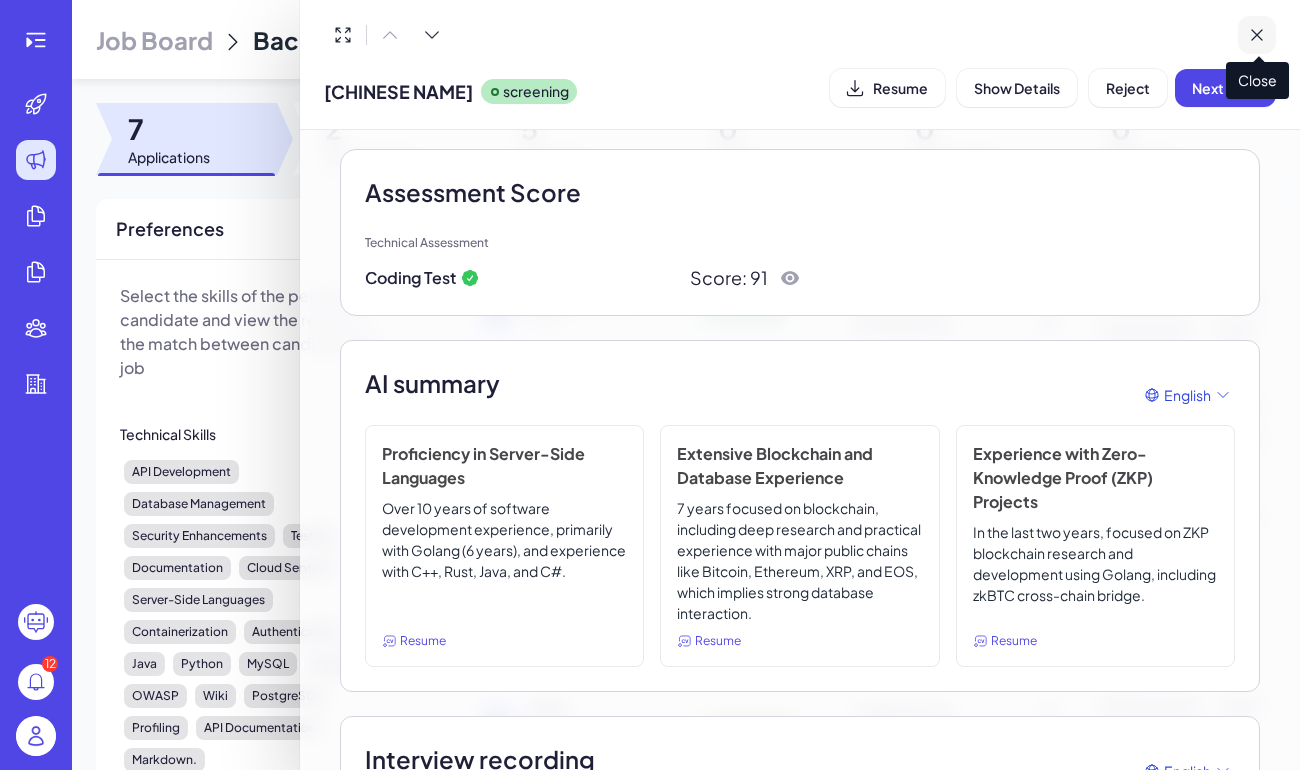 click 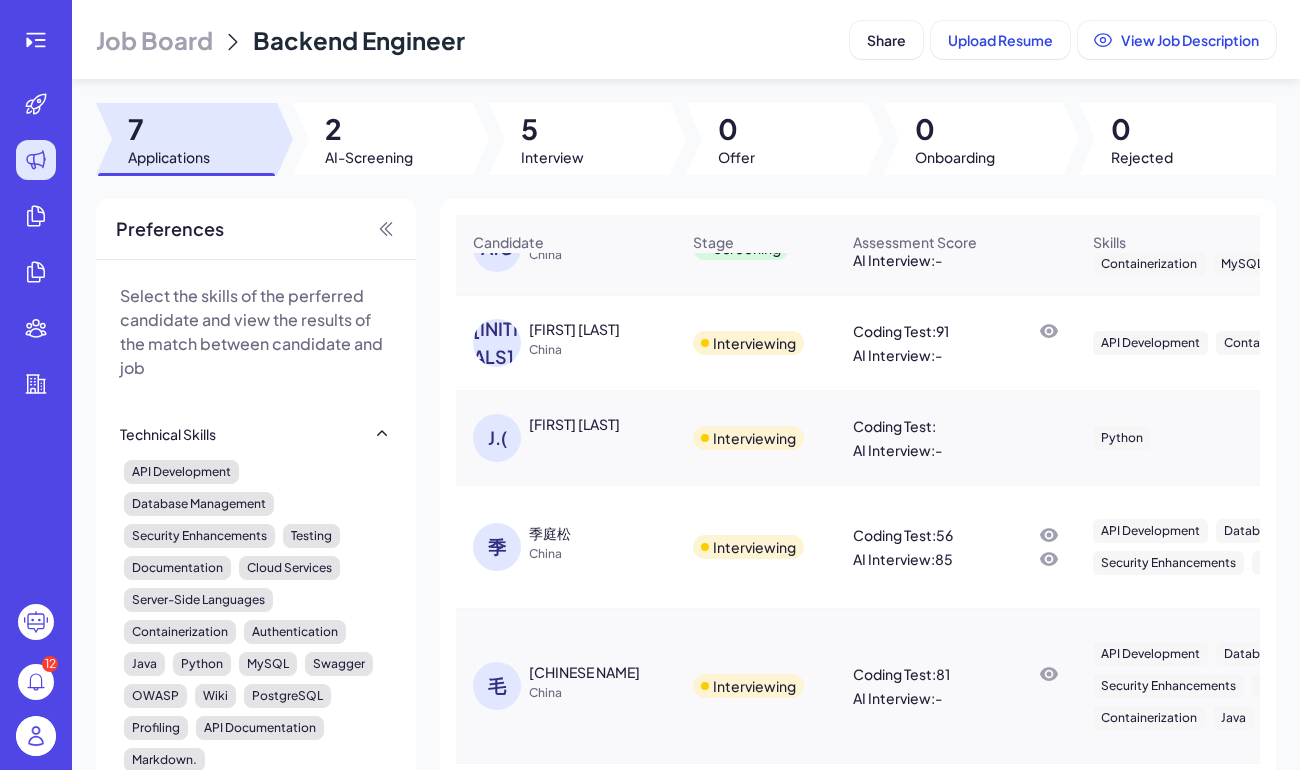 scroll, scrollTop: 0, scrollLeft: 0, axis: both 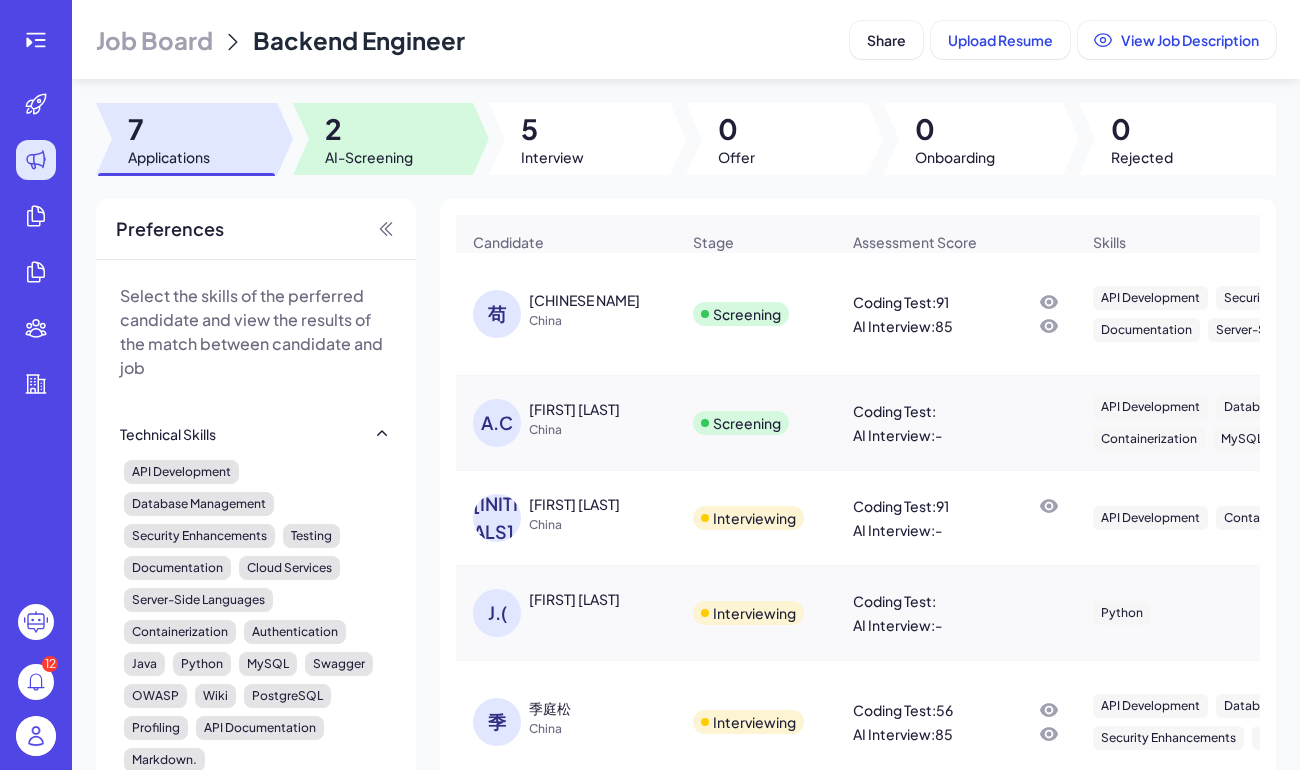 click on "2" at bounding box center (369, 129) 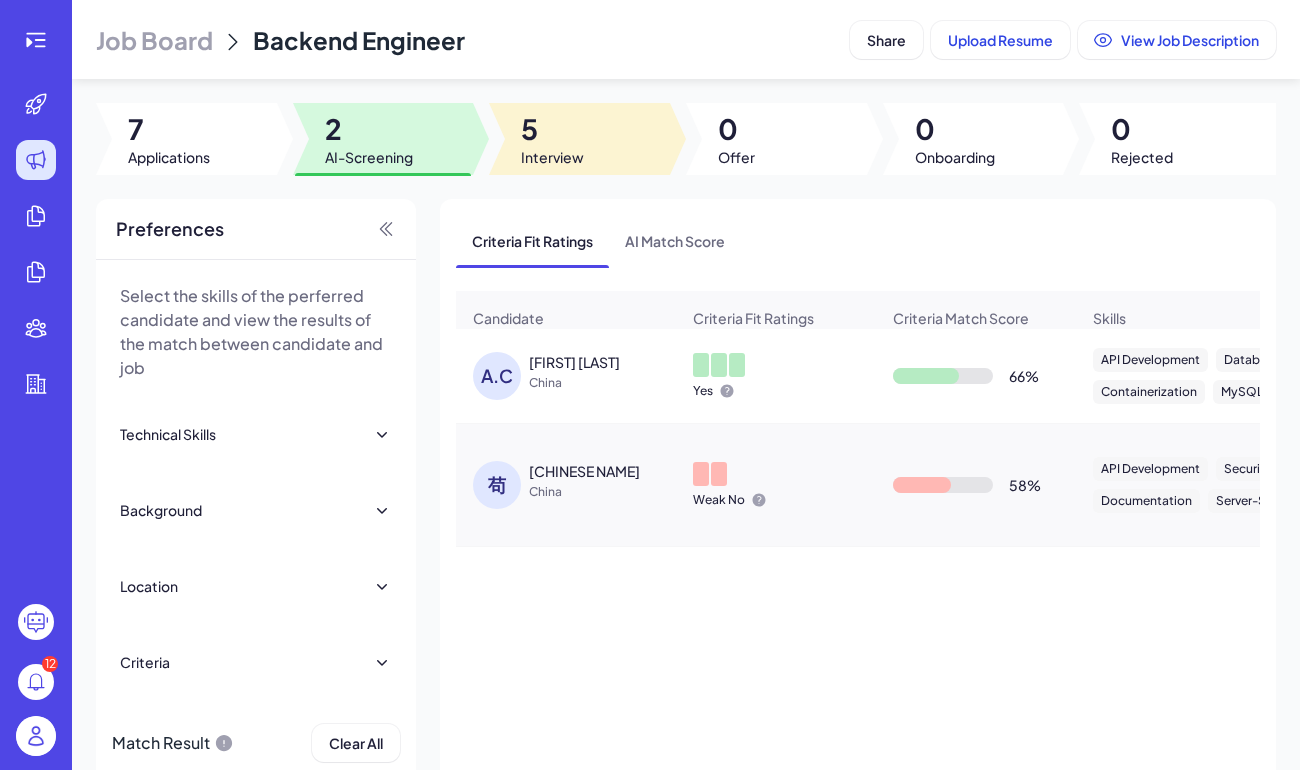 click on "5" at bounding box center [552, 129] 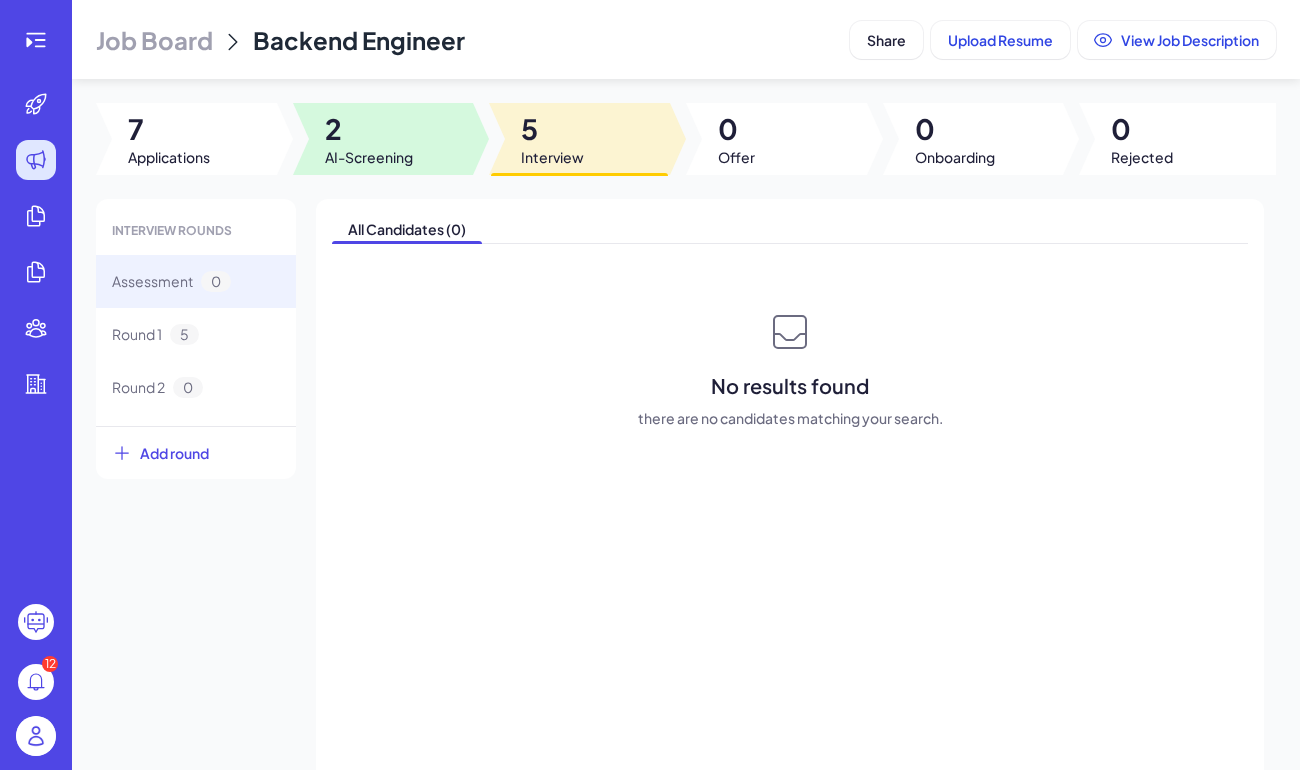 click at bounding box center [383, 139] 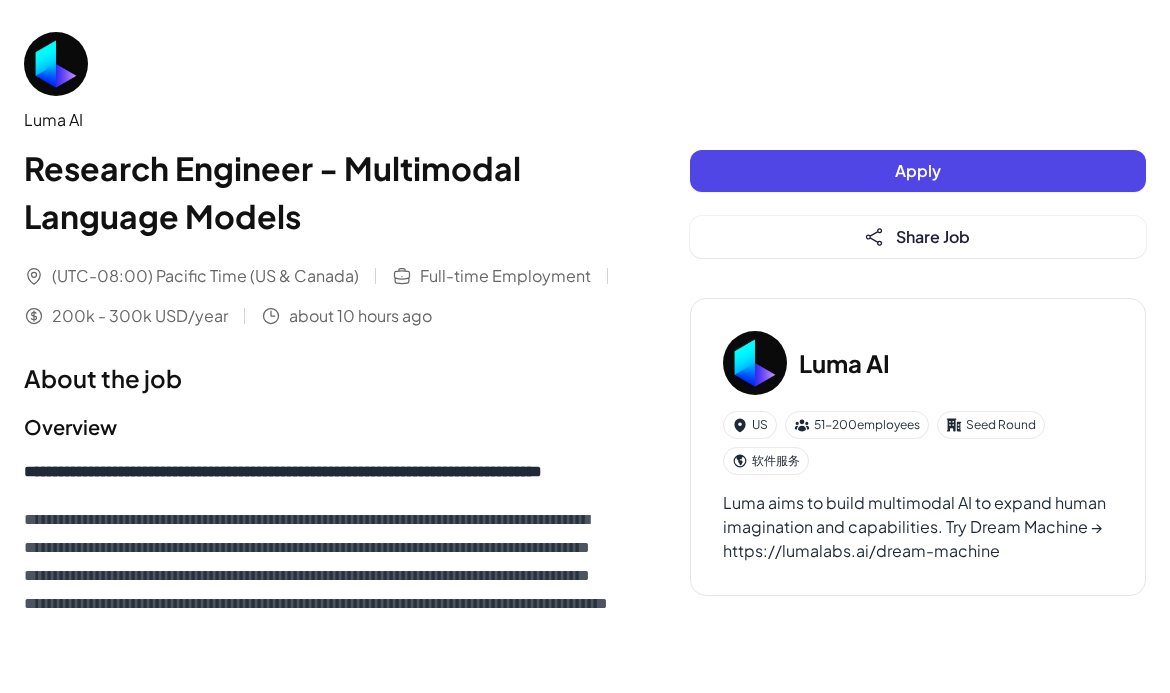 scroll, scrollTop: 1278, scrollLeft: 0, axis: vertical 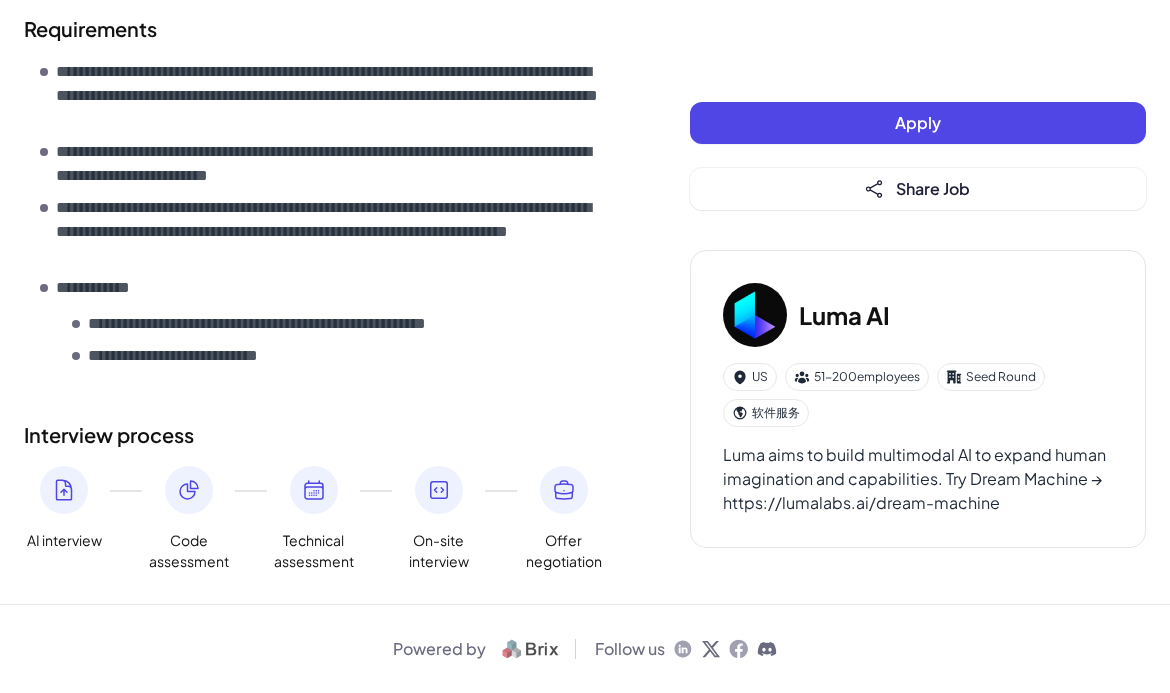 click on "**********" at bounding box center (333, 164) 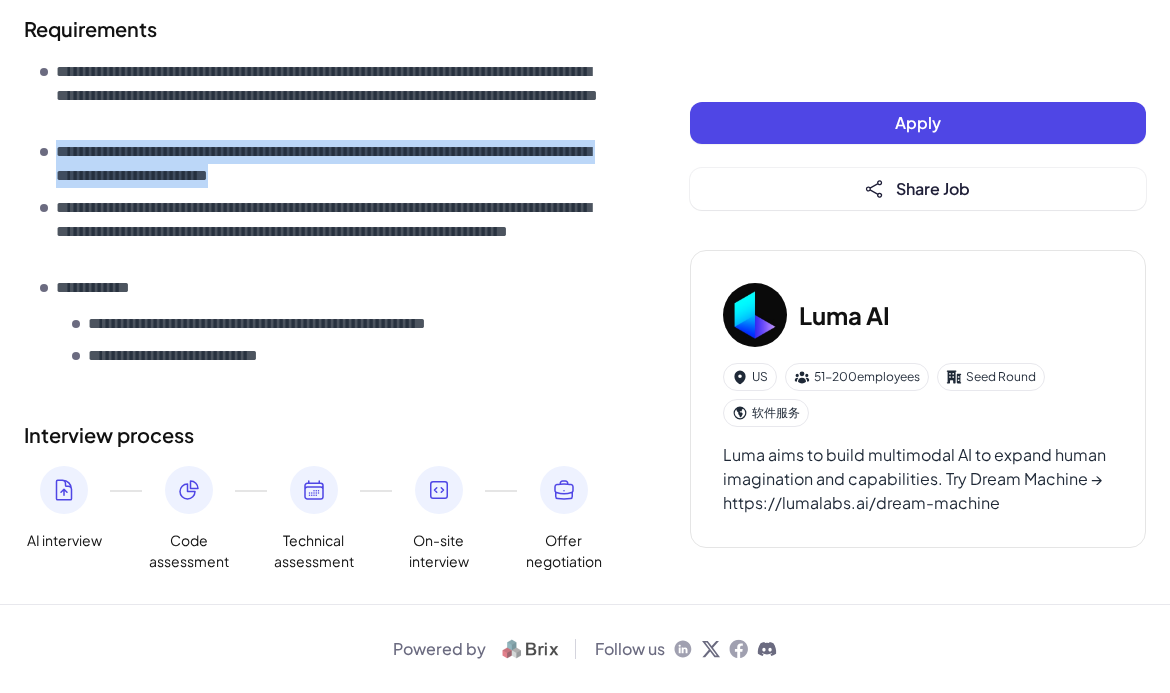 click on "**********" at bounding box center (333, 164) 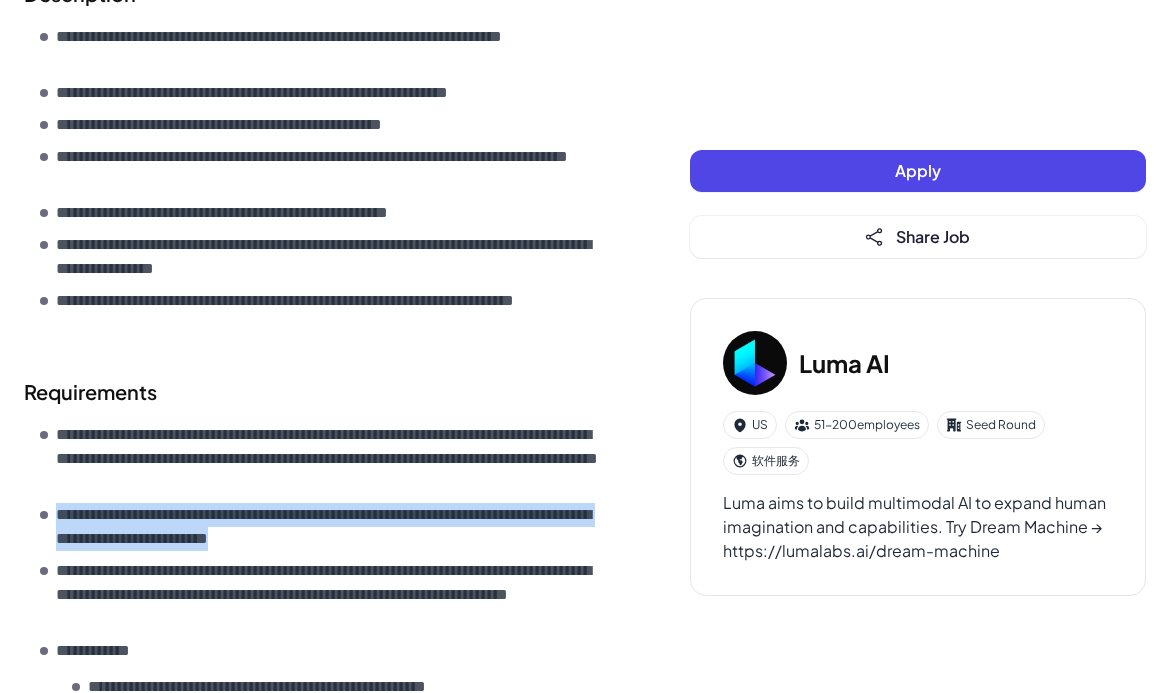 scroll, scrollTop: 560, scrollLeft: 0, axis: vertical 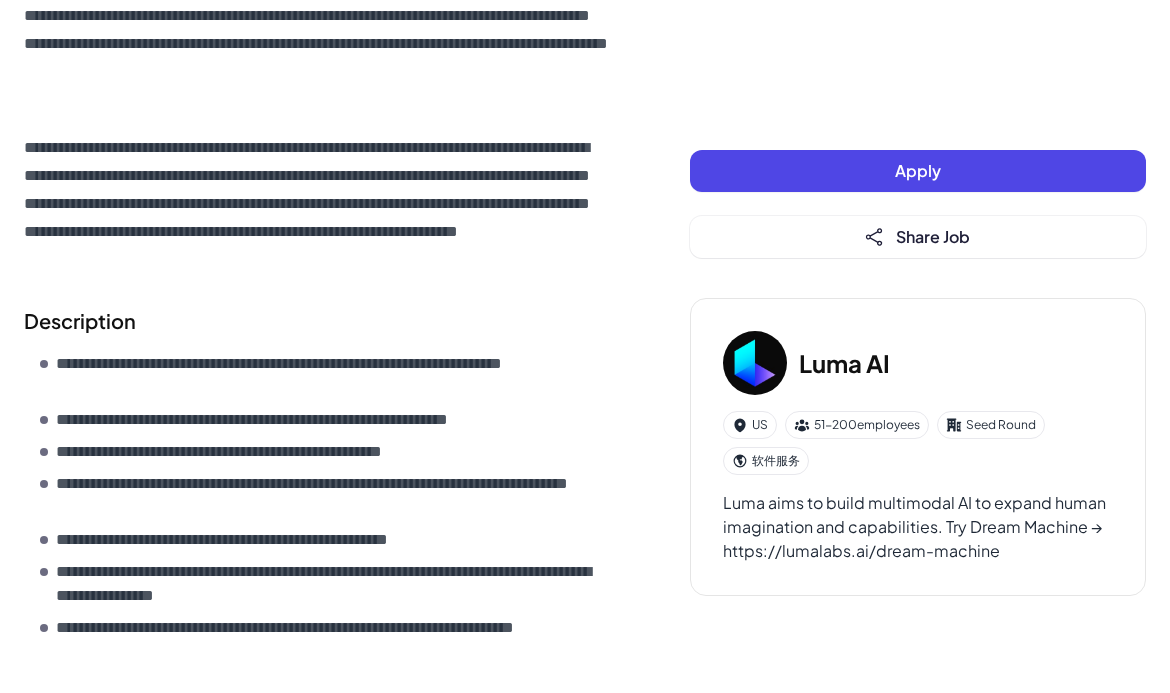 click on "**********" at bounding box center [317, 204] 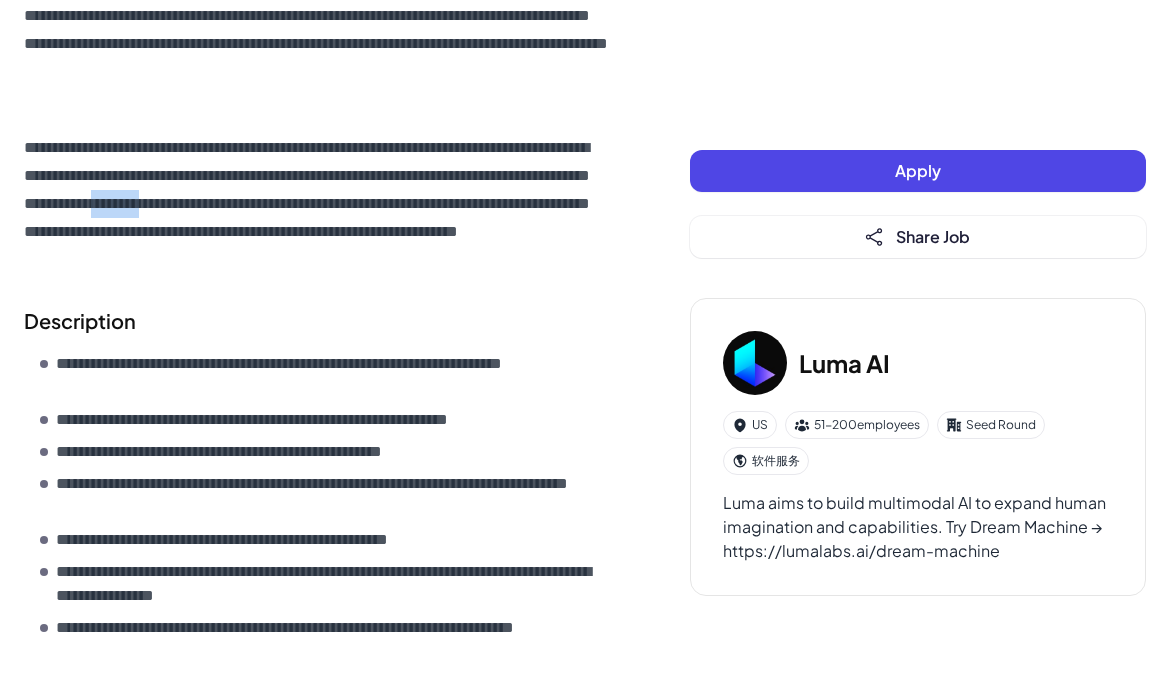 click on "**********" at bounding box center (317, 204) 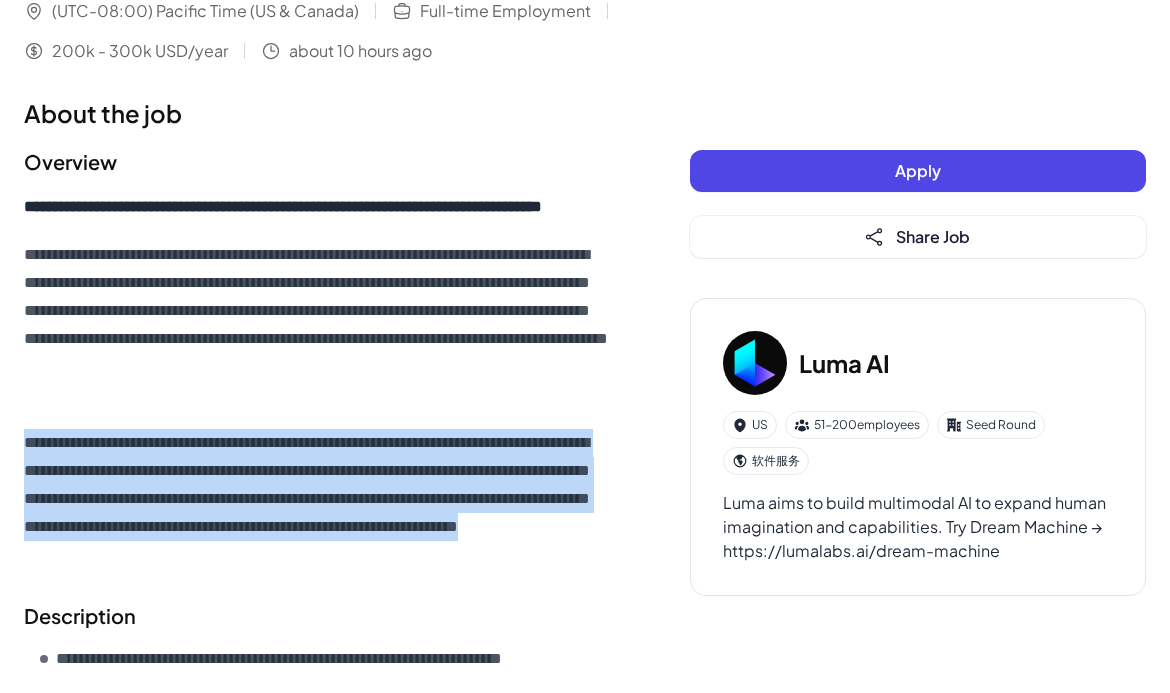 click on "**********" at bounding box center [317, 207] 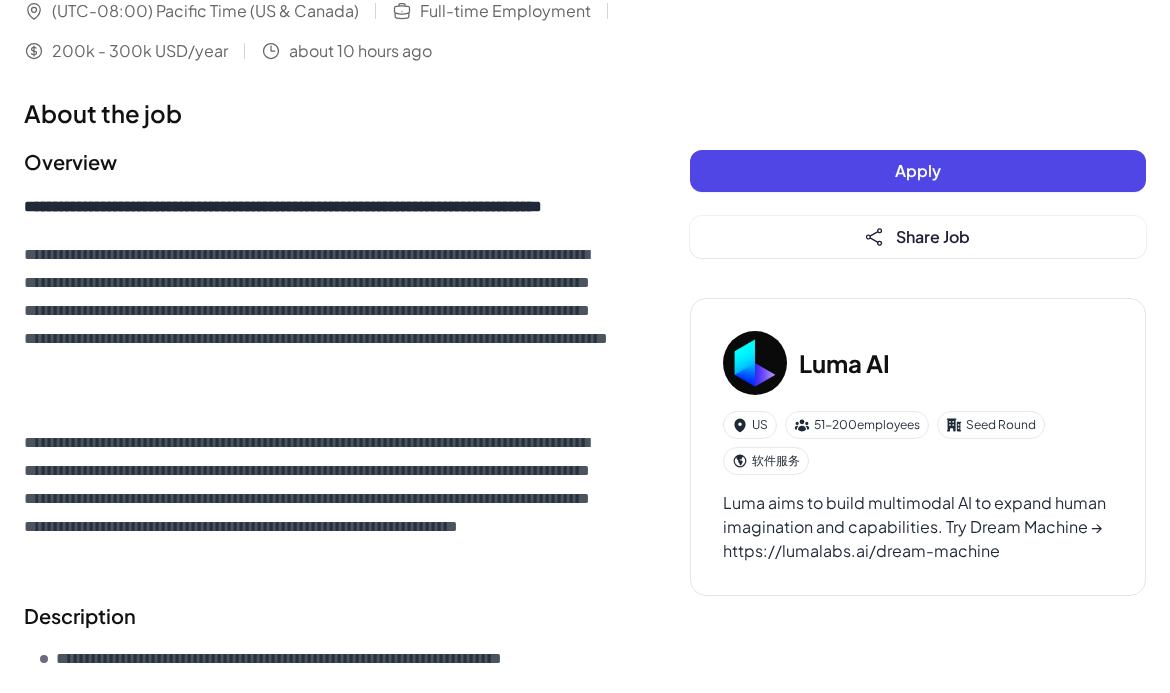 click on "**********" at bounding box center [317, 207] 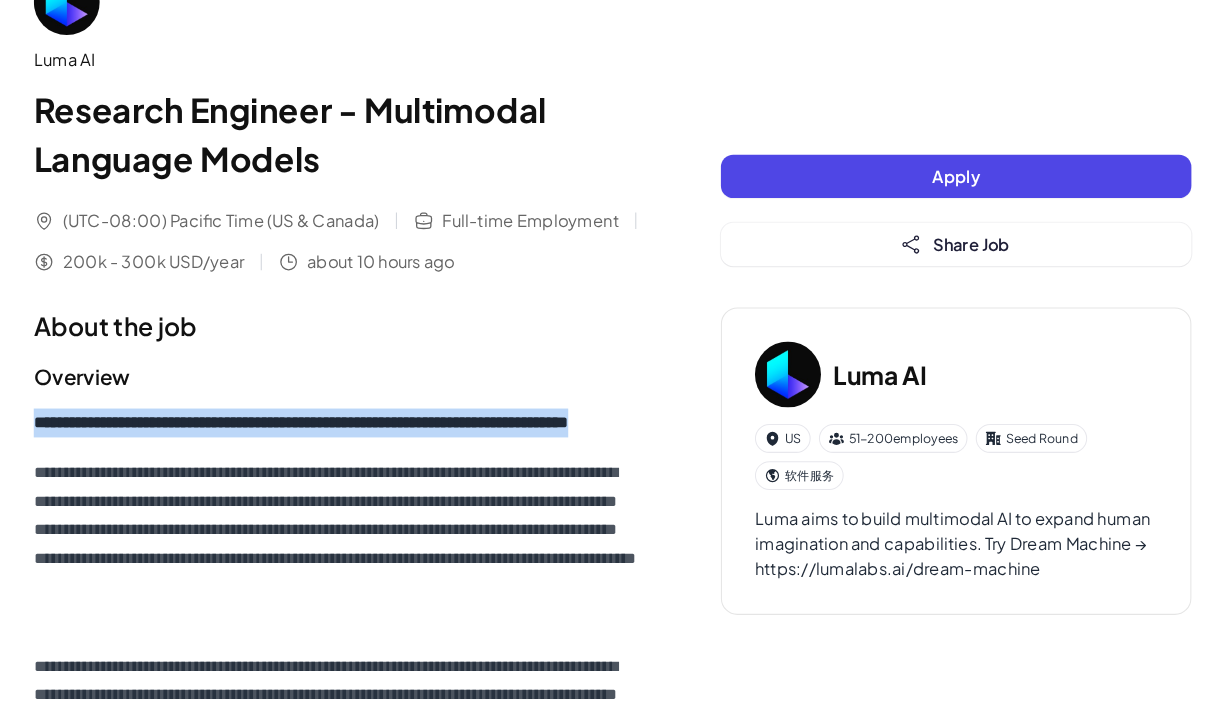 scroll, scrollTop: 44, scrollLeft: 0, axis: vertical 